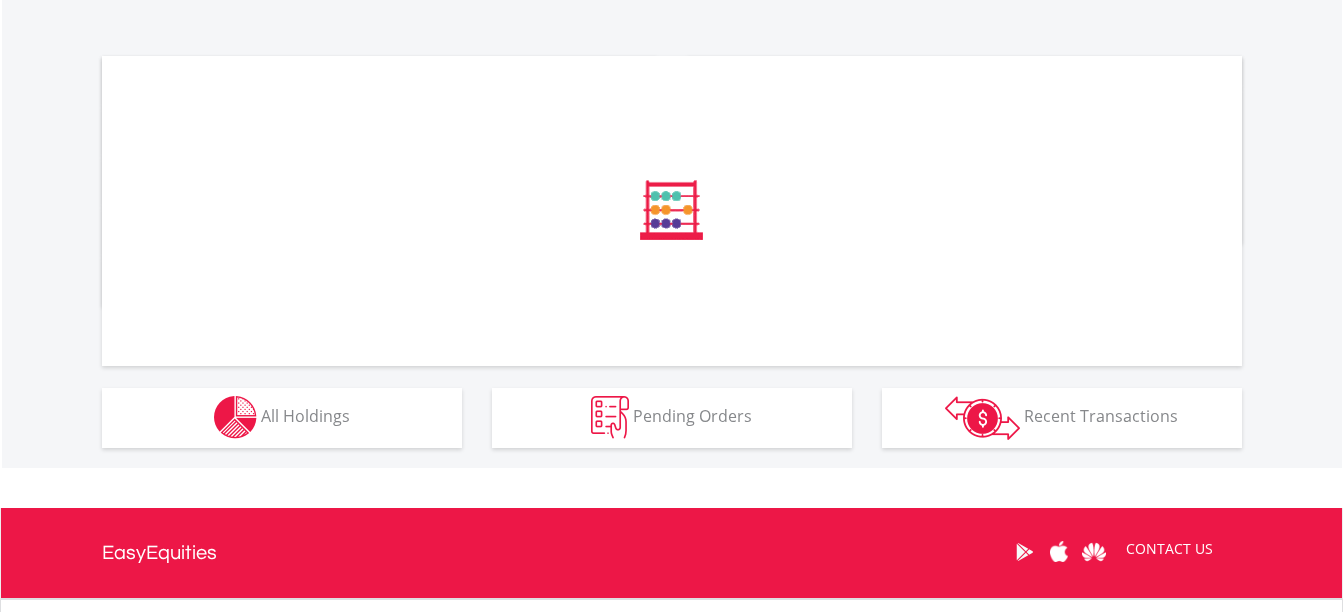 scroll, scrollTop: 700, scrollLeft: 0, axis: vertical 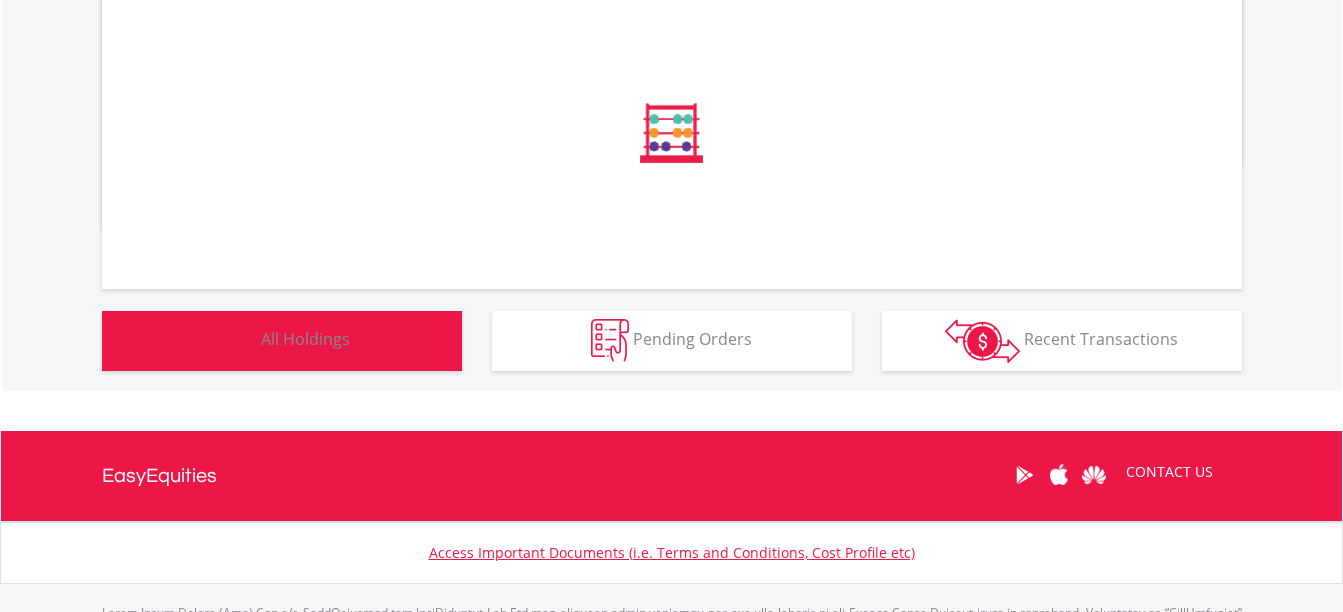 click on "Holdings
All Holdings" at bounding box center (282, 341) 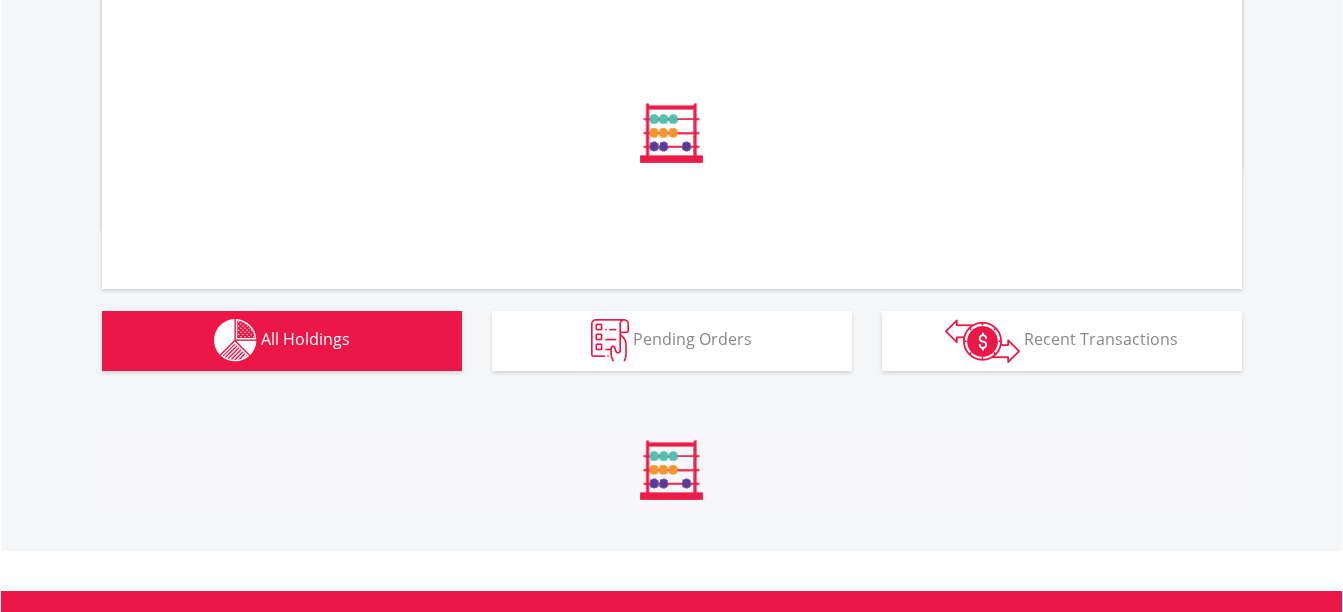 scroll, scrollTop: 1032, scrollLeft: 0, axis: vertical 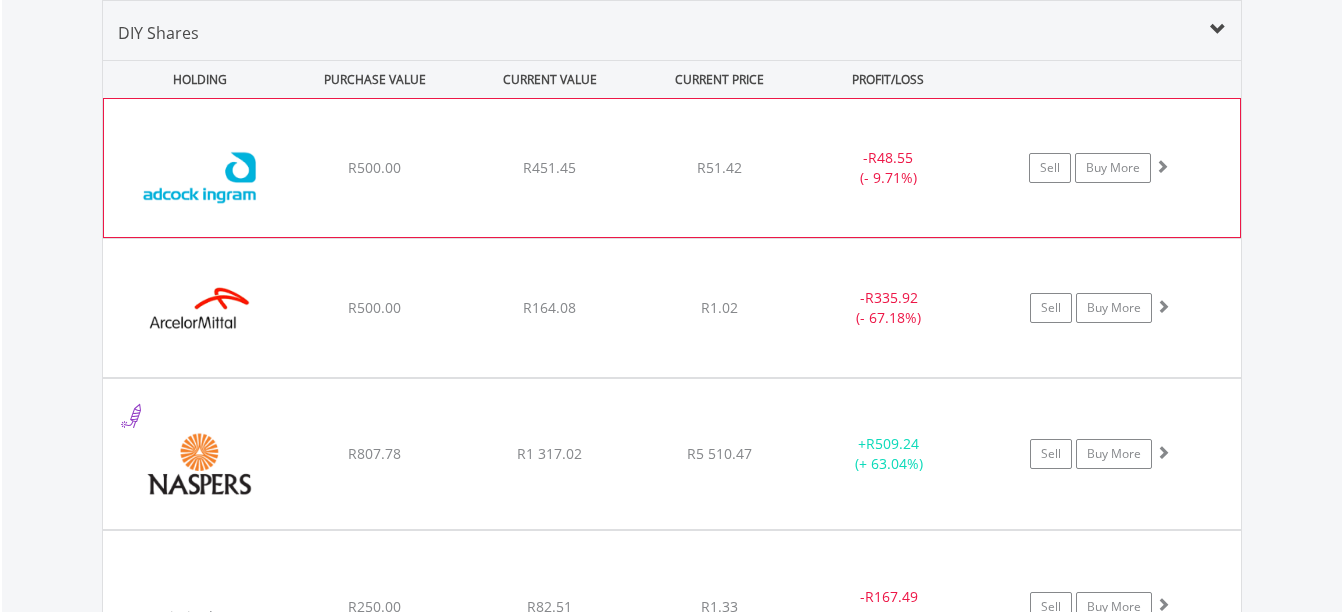 click on "﻿
[PERSON_NAME] [PERSON_NAME] Holdings Limited
R500.00
R451.45
R51.42
-  R48.55 (- 9.71%)
Sell
Buy More" at bounding box center (672, 168) 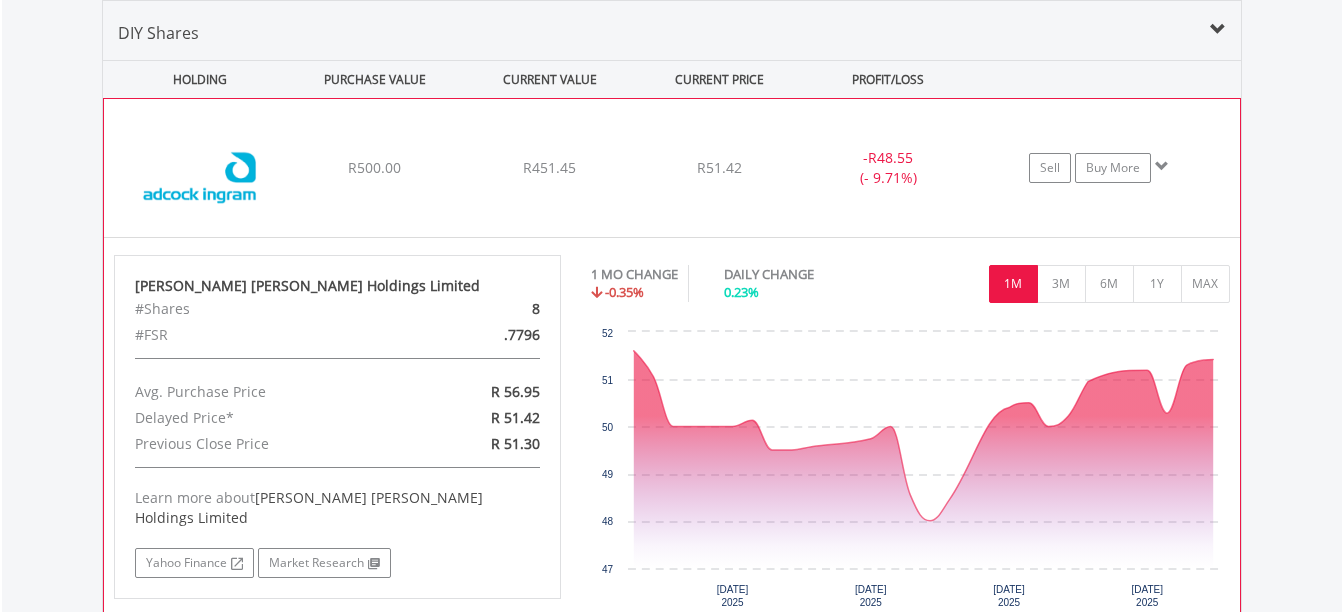 click on "Sell
Buy More" at bounding box center [1108, 168] 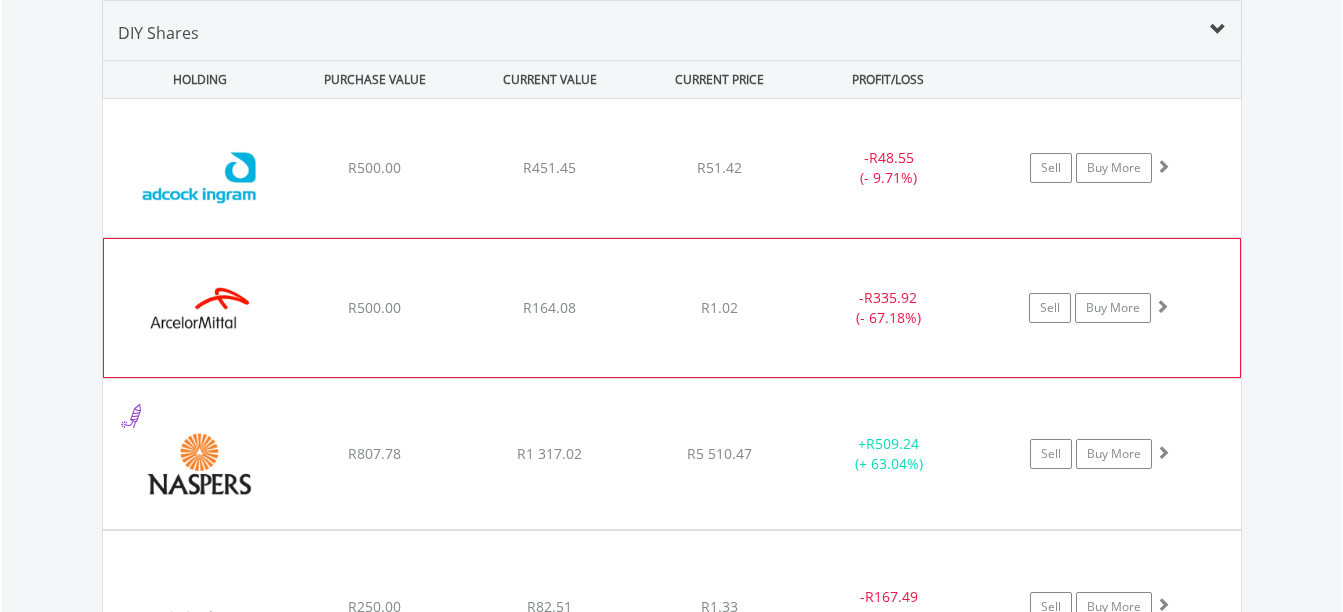 click at bounding box center (1163, 167) 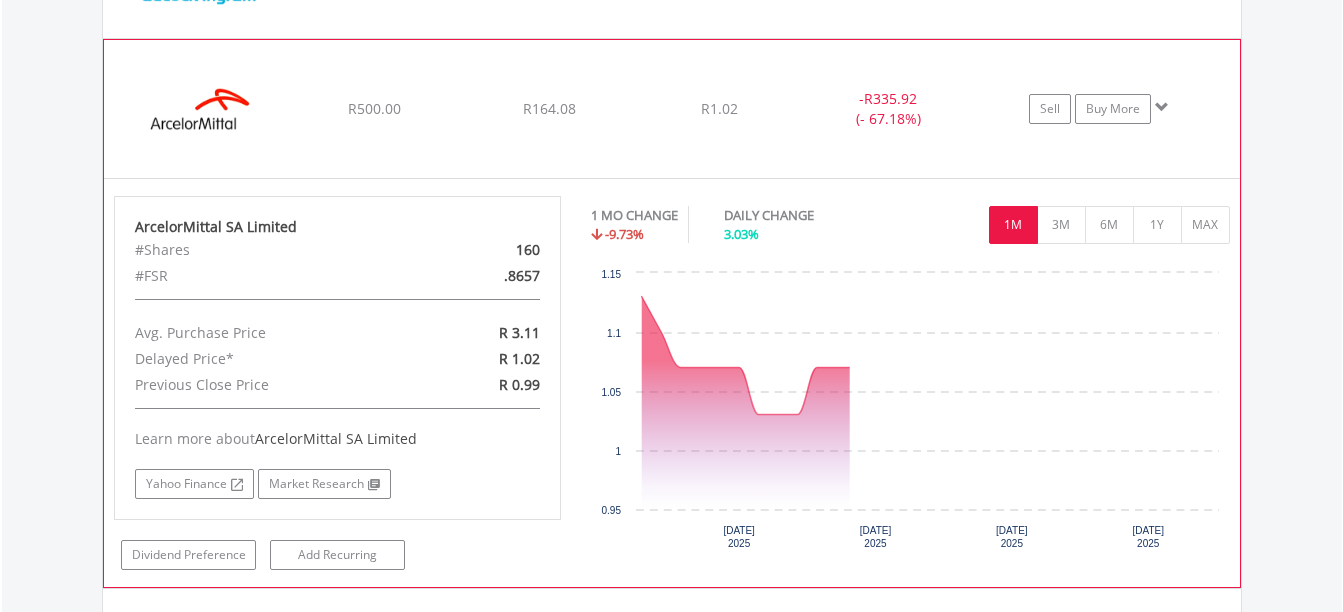 scroll, scrollTop: 1603, scrollLeft: 0, axis: vertical 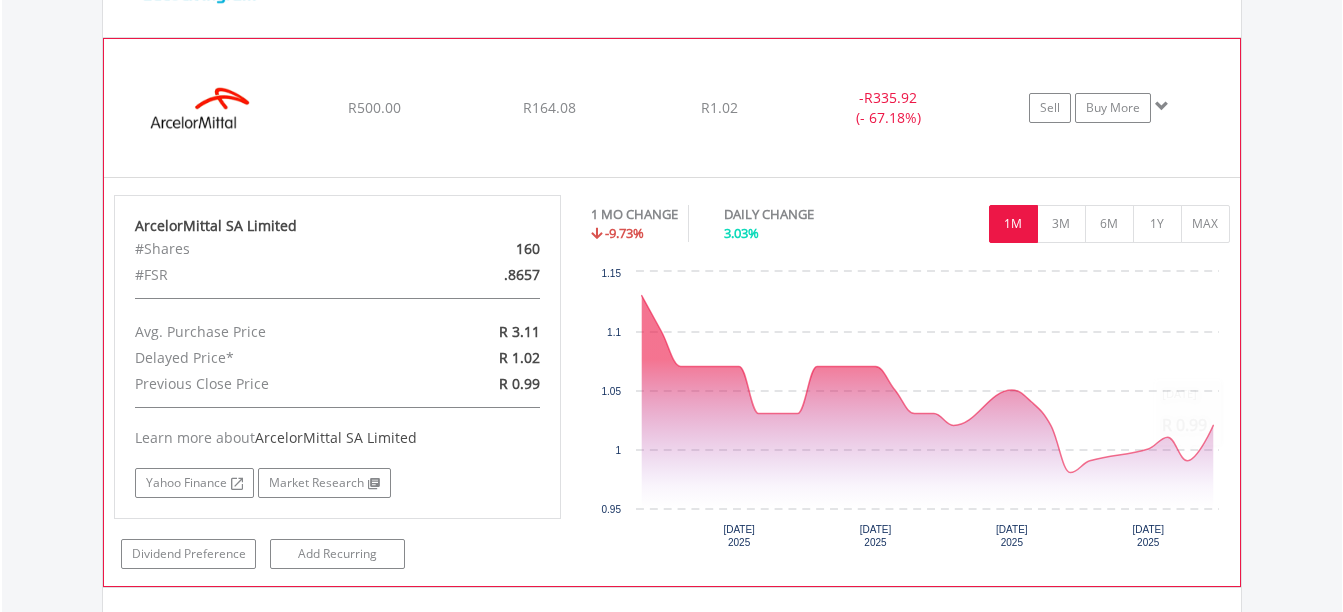 click on "﻿
ArcelorMittal SA Limited
R500.00
R164.08
R1.02
-  R335.92 (- 67.18%)
Sell
Buy More" at bounding box center [672, -32] 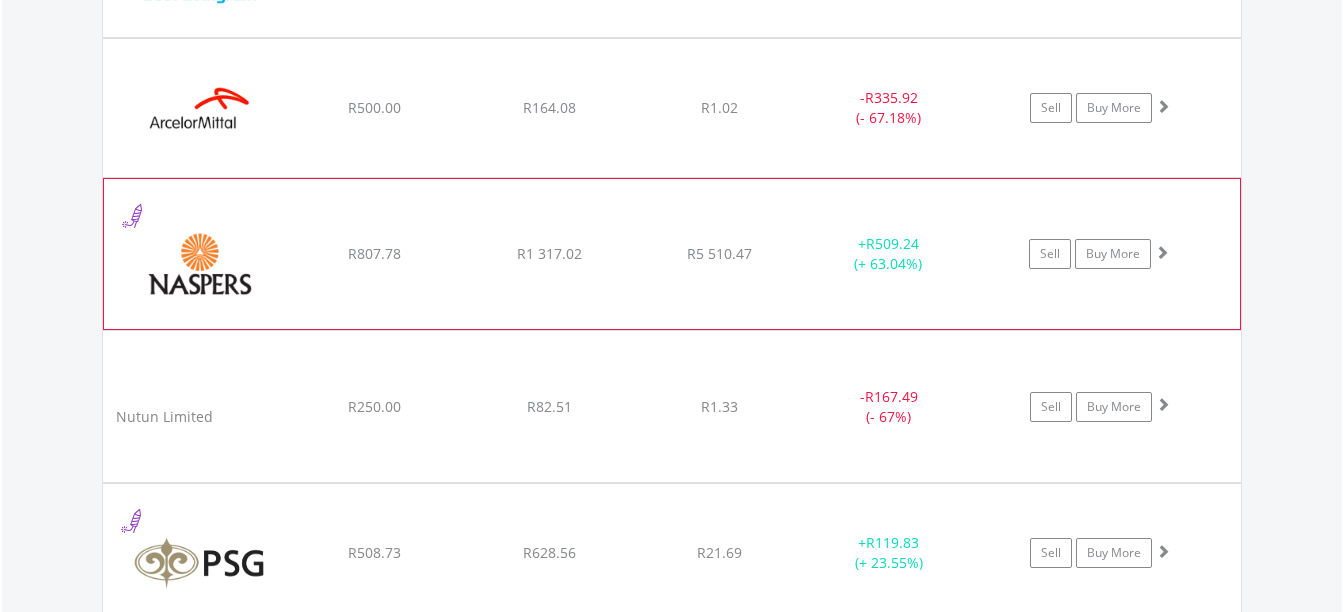click on "﻿
Naspers Limited
R807.78
R1 317.02
R5 510.47
+  R509.24 (+ 63.04%)
Sell
Buy More" at bounding box center (672, -32) 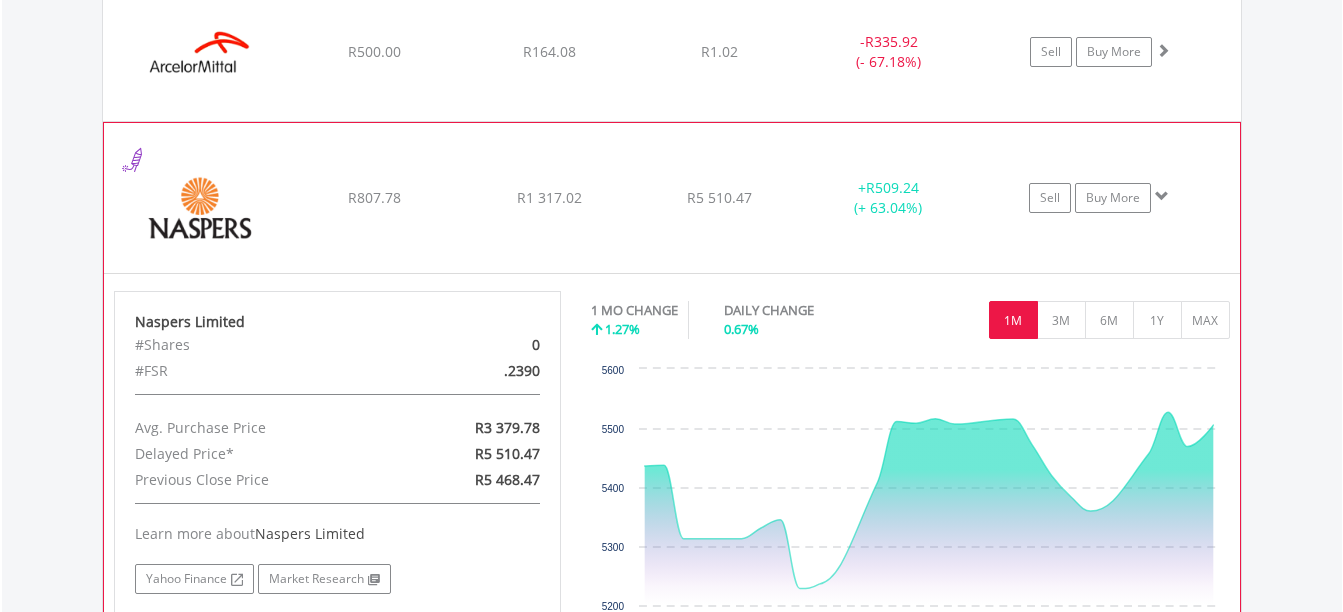 scroll, scrollTop: 1703, scrollLeft: 0, axis: vertical 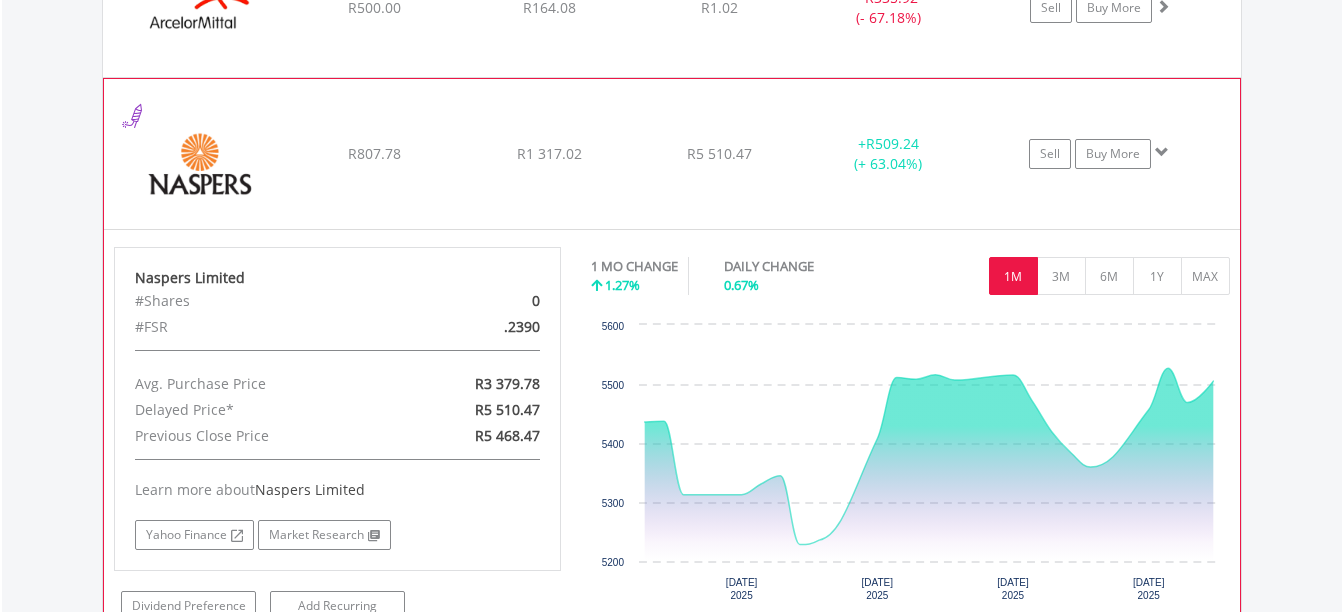 click on "﻿
Naspers Limited
R807.78
R1 317.02
R5 510.47
+  R509.24 (+ 63.04%)
Sell
Buy More" at bounding box center [672, -132] 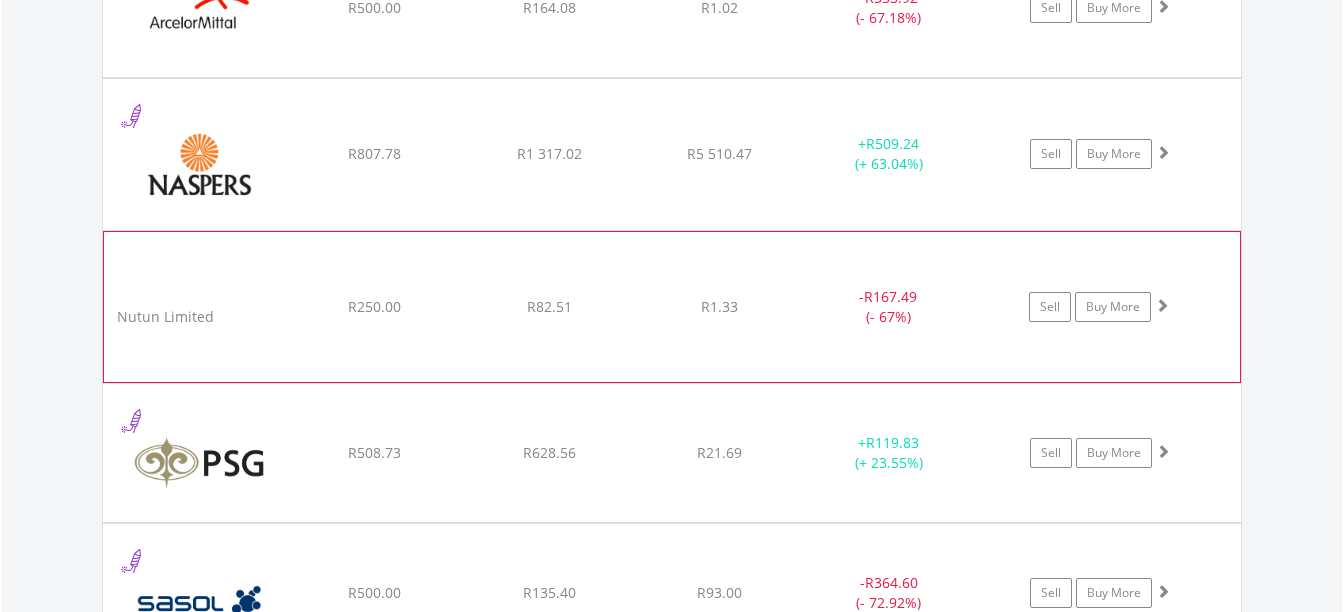 click on "﻿
Nutun Limited
R250.00
R82.51
R1.33
-  R167.49 (- 67%)
Sell
Buy More" at bounding box center (672, -132) 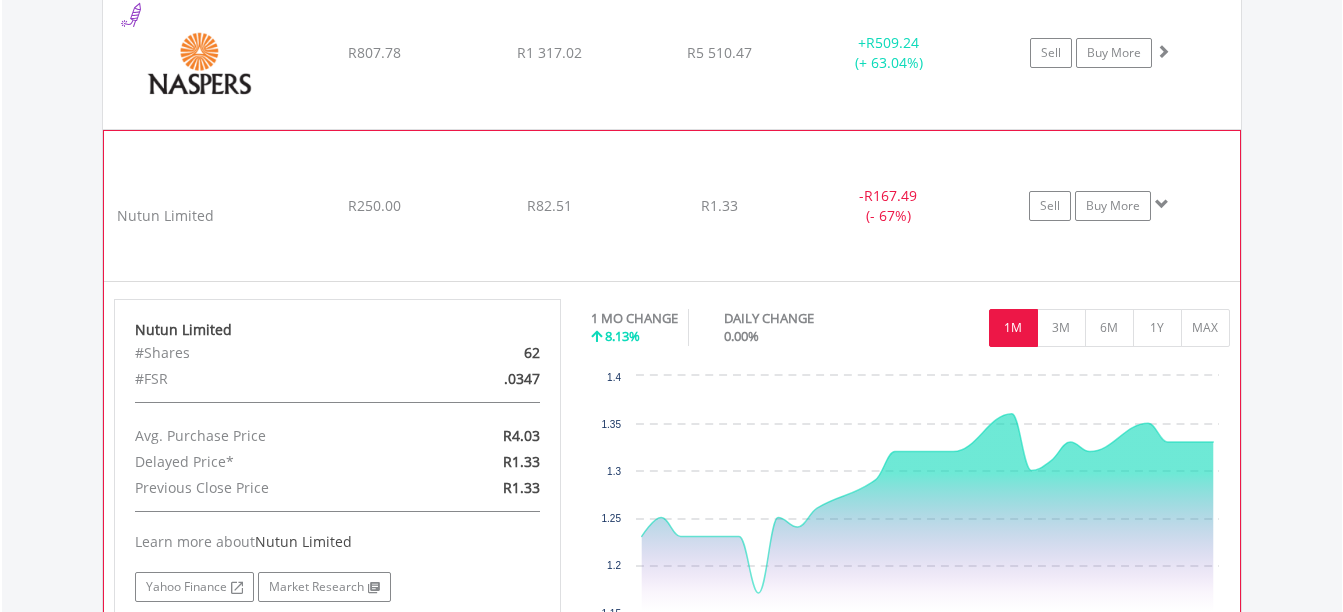 scroll, scrollTop: 1903, scrollLeft: 0, axis: vertical 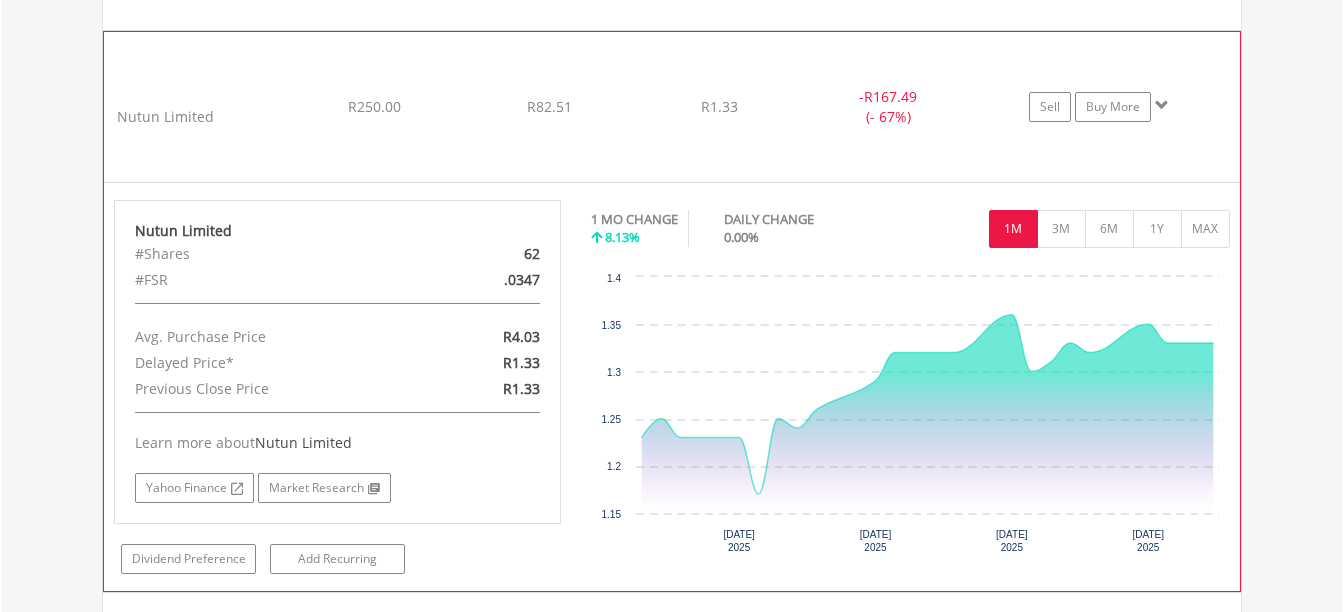 click on "﻿
Nutun Limited
R250.00
R82.51
R1.33
-  R167.49 (- 67%)
Sell
Buy More" at bounding box center [672, -332] 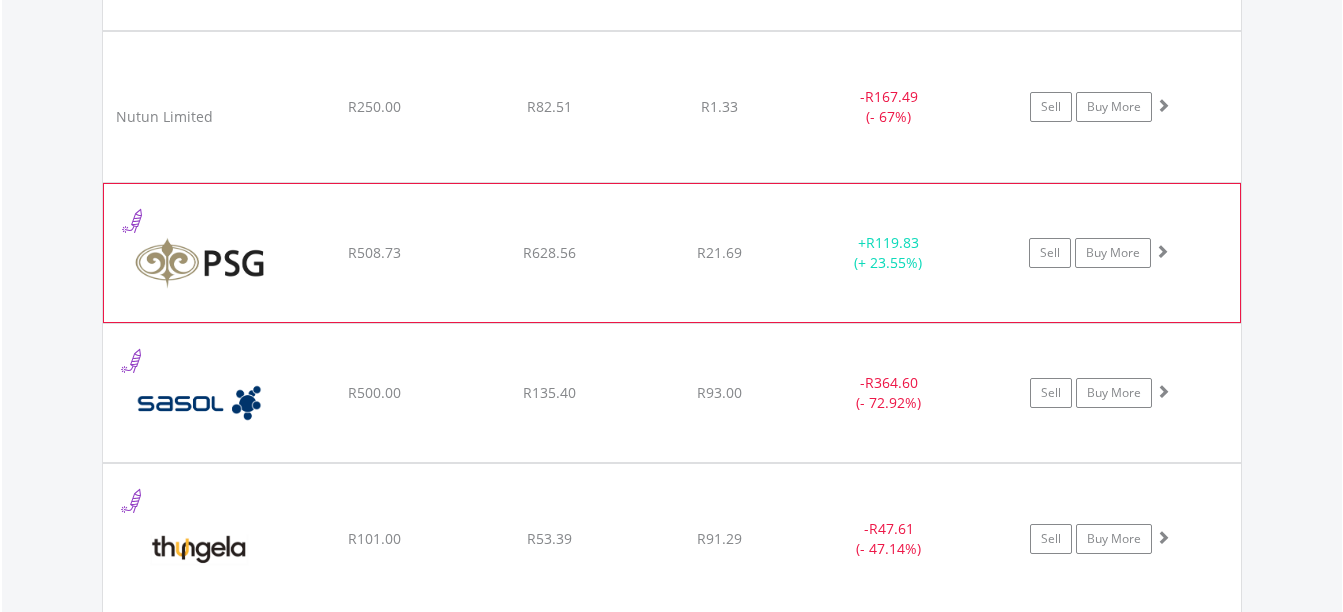 click on "Sell
Buy More" at bounding box center (1110, -332) 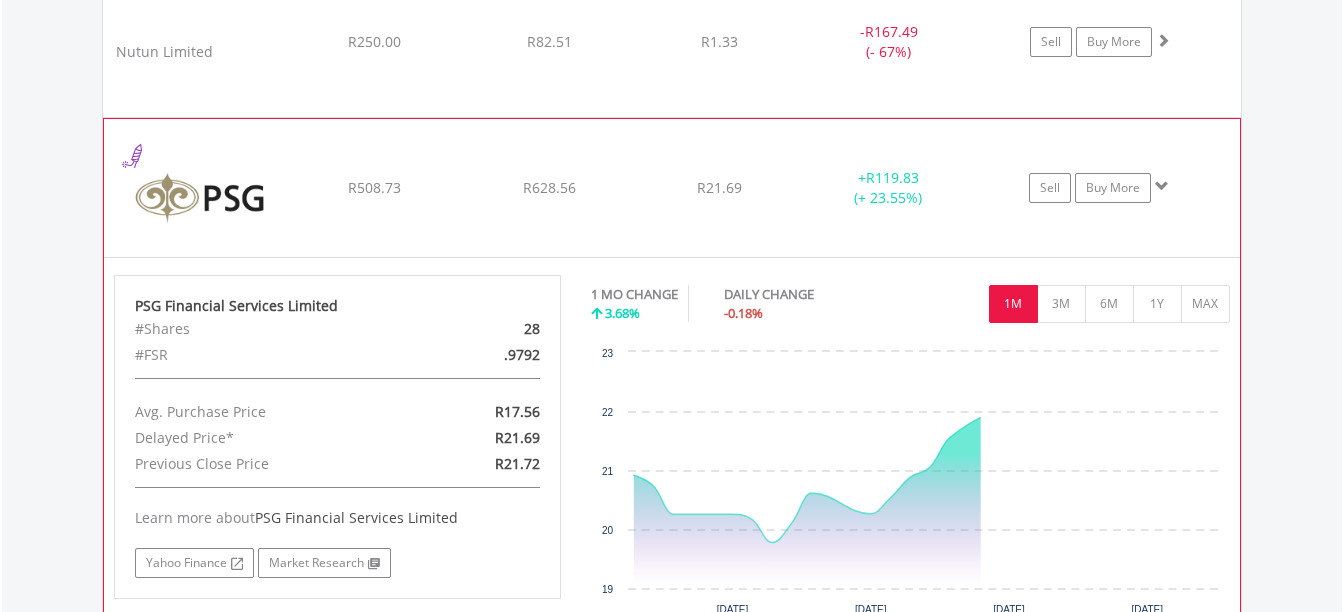 scroll, scrollTop: 2003, scrollLeft: 0, axis: vertical 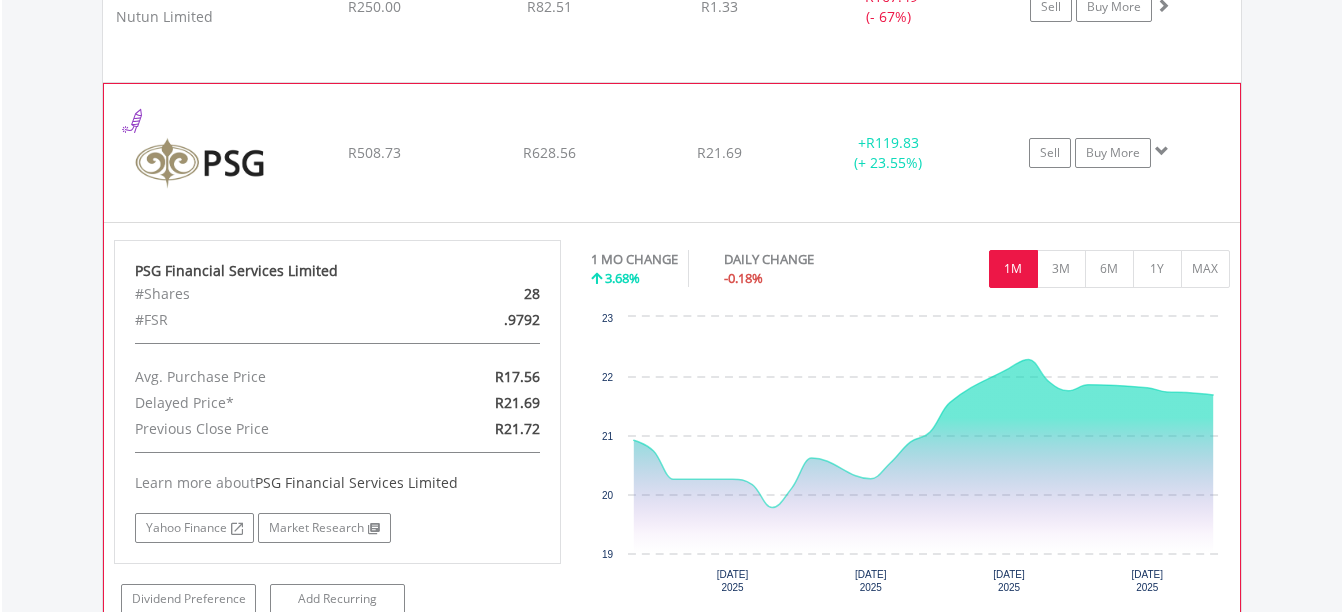 click on "﻿
PSG Financial Services Limited
R508.73
R628.56
R21.69
+  R119.83 (+ 23.55%)
Sell
Buy More" at bounding box center [672, -432] 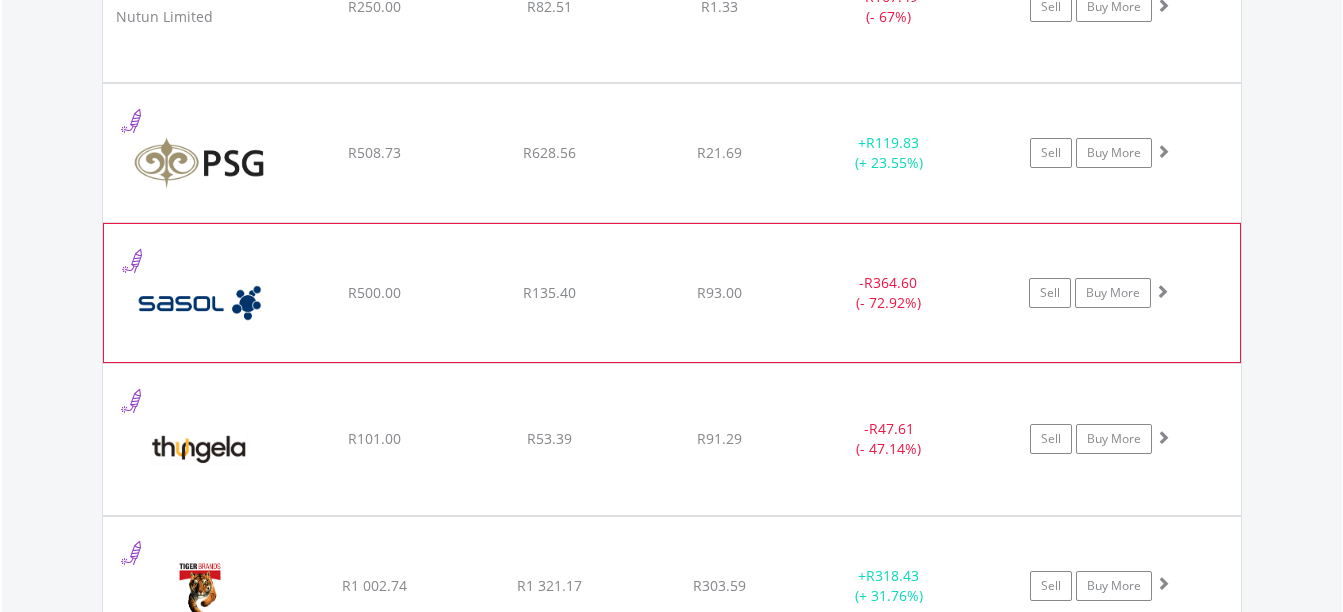 click on "﻿
Sasol Limited
R500.00
R135.40
R93.00
-  R364.60 (- 72.92%)
Sell
Buy More" at bounding box center (672, -432) 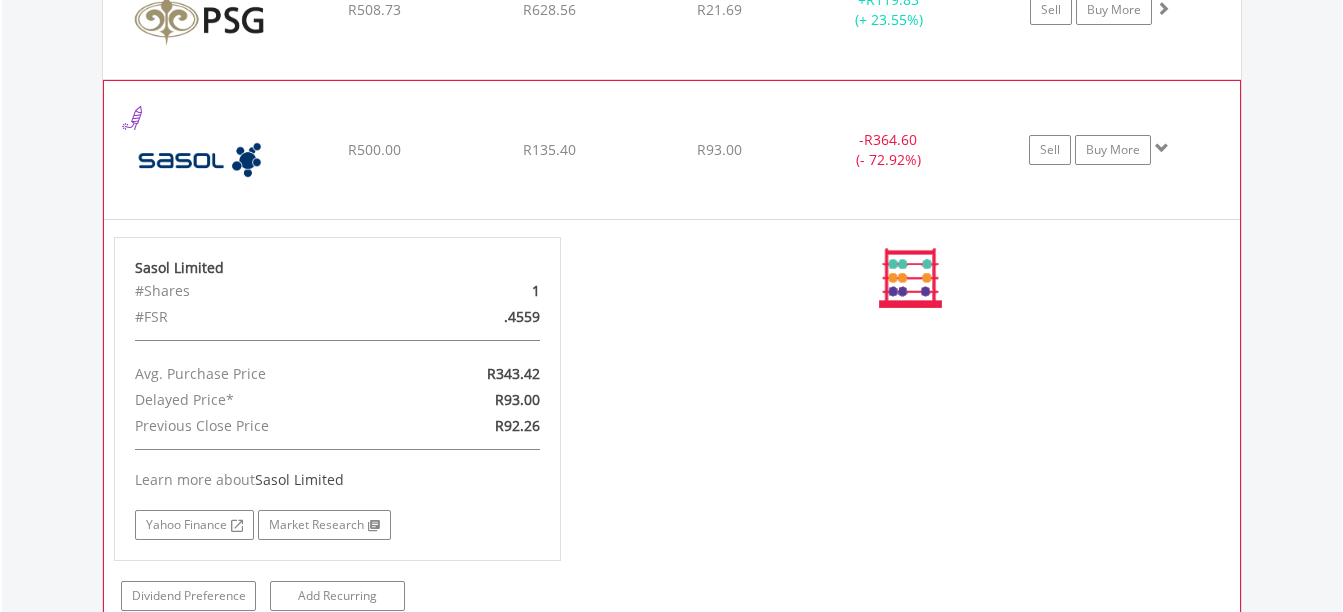 scroll, scrollTop: 2203, scrollLeft: 0, axis: vertical 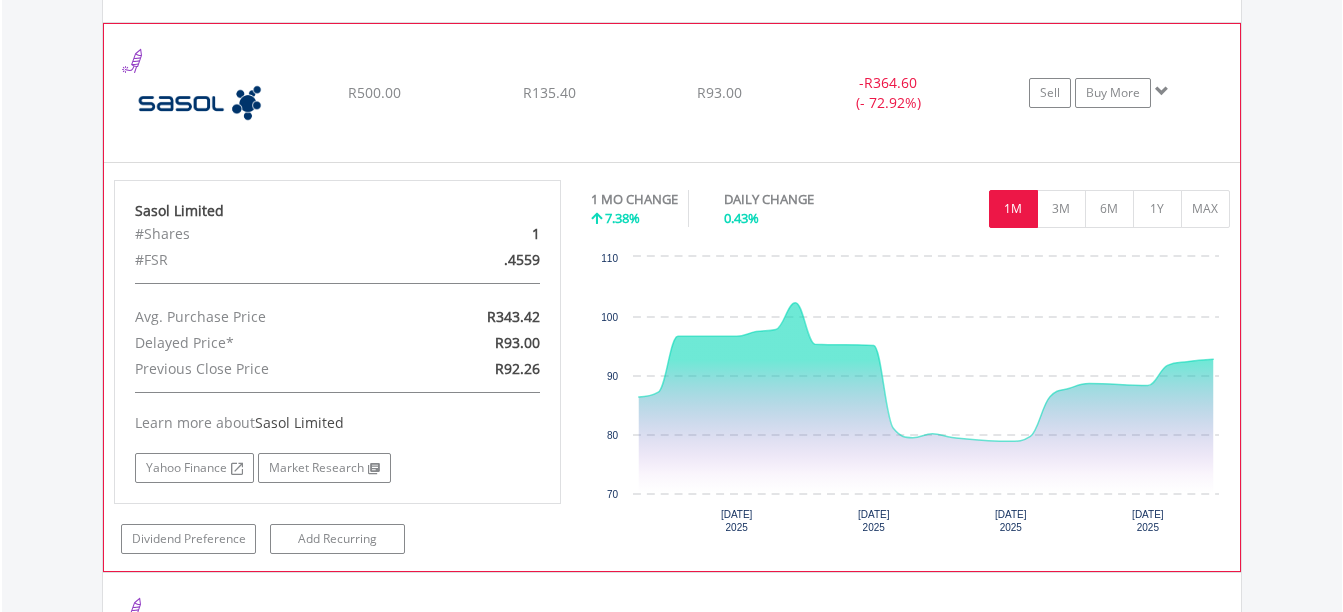 click on "﻿
Sasol Limited
R500.00
R135.40
R93.00
-  R364.60 (- 72.92%)
Sell
Buy More" at bounding box center [672, -632] 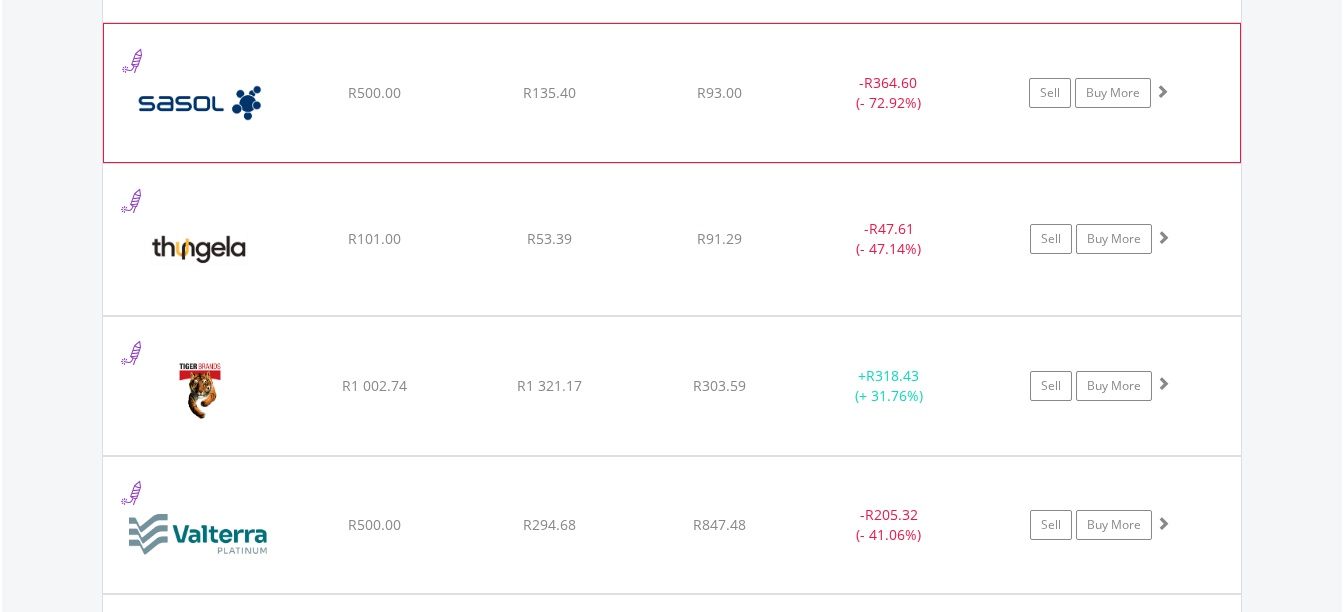 click on "﻿
Sasol Limited
R500.00
R135.40
R93.00
-  R364.60 (- 72.92%)
Sell
Buy More" at bounding box center [672, -632] 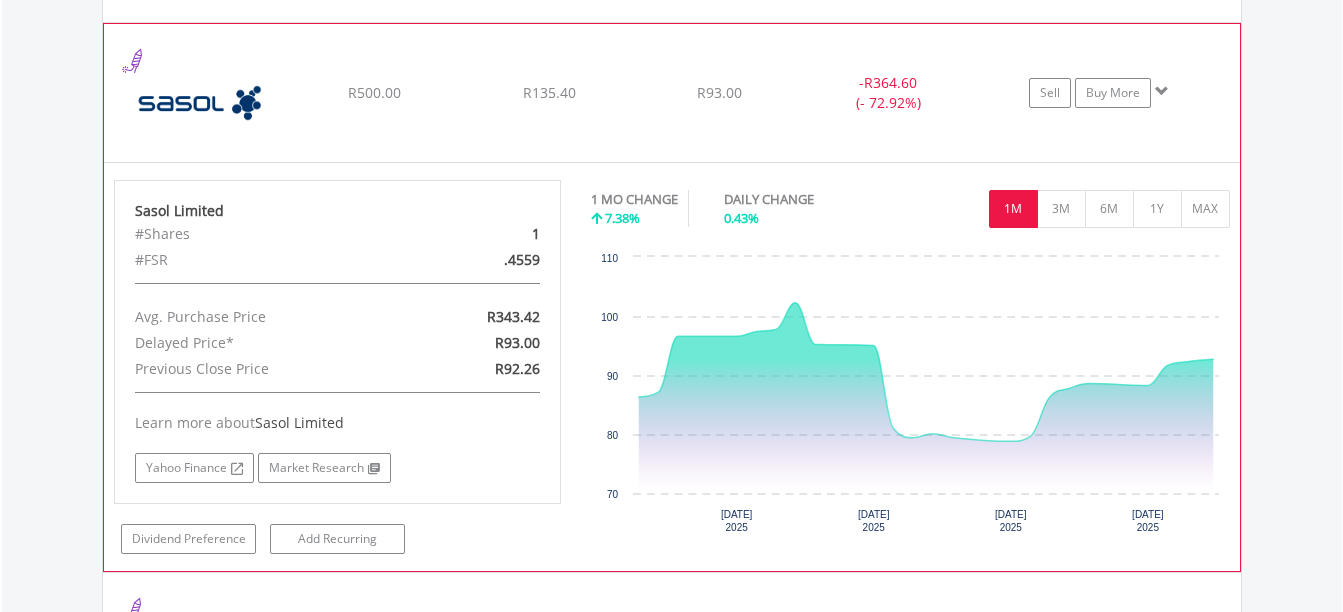click on "﻿
Sasol Limited
R500.00
R135.40
R93.00
-  R364.60 (- 72.92%)
Sell
Buy More" at bounding box center [672, -632] 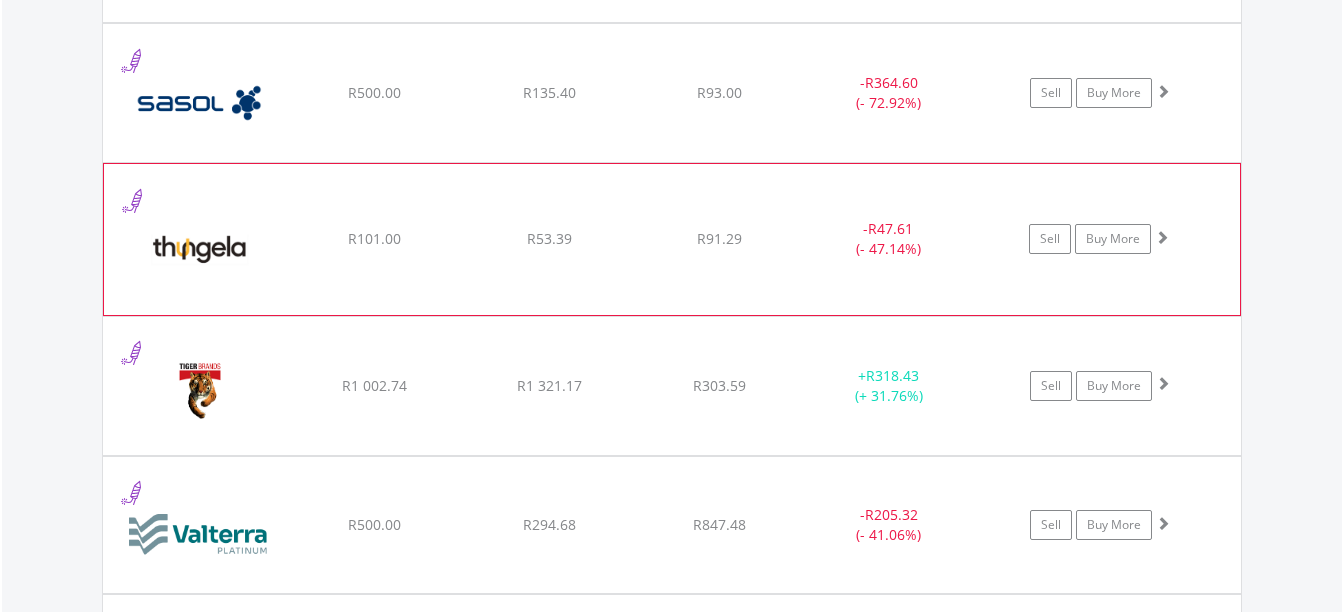 click on "Sell
Buy More" at bounding box center (1110, -632) 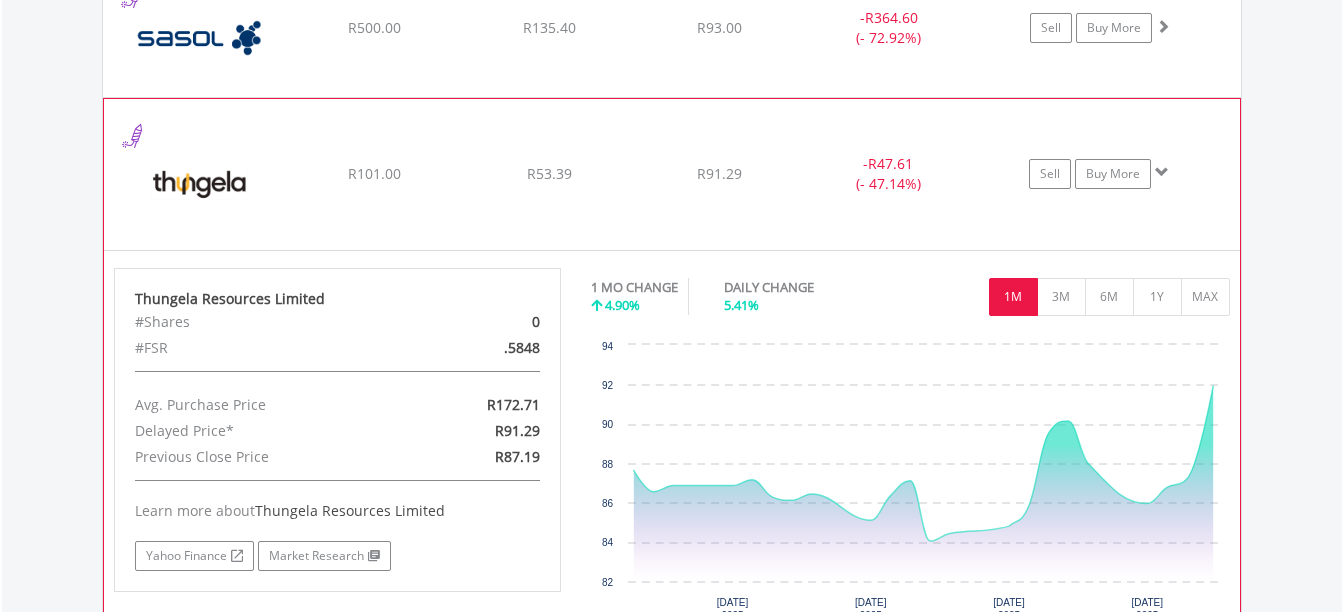 scroll, scrollTop: 2303, scrollLeft: 0, axis: vertical 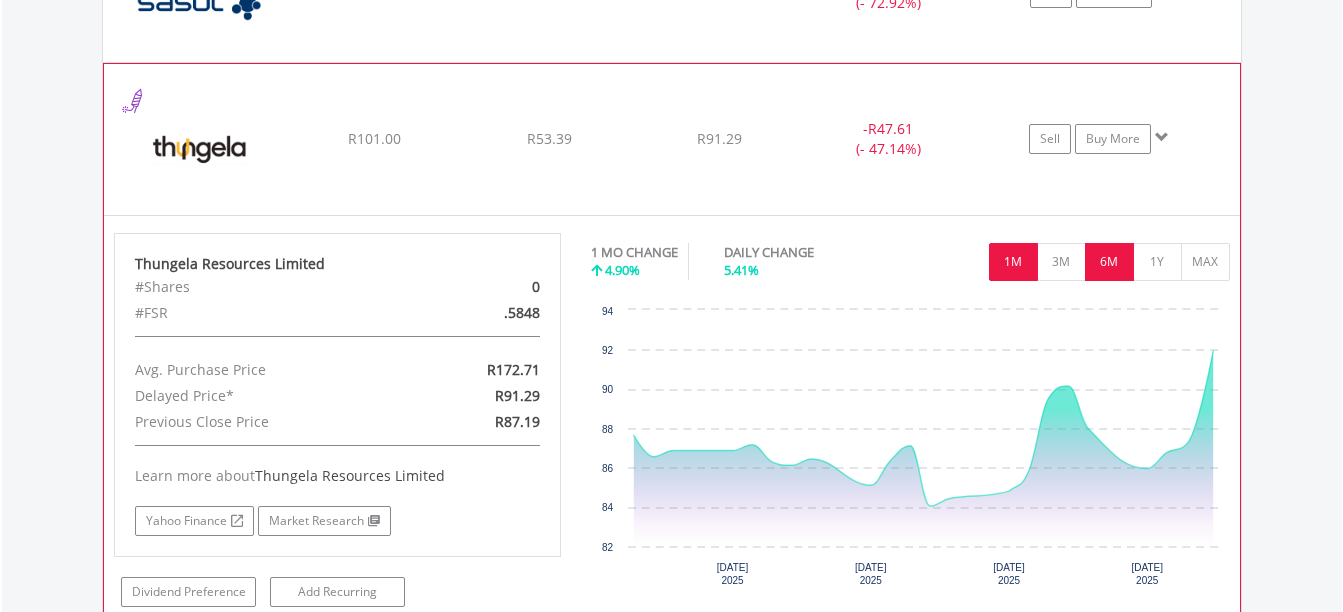 click on "6M" at bounding box center (1109, 262) 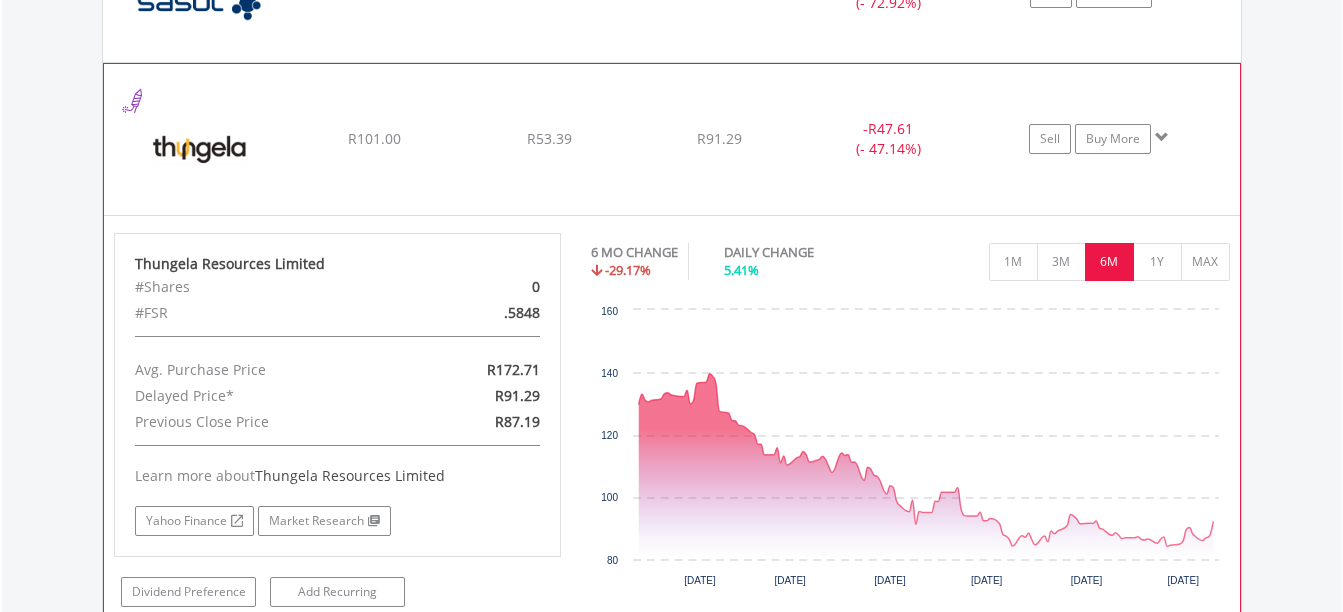 click on "Sell
Buy More" at bounding box center (1110, -732) 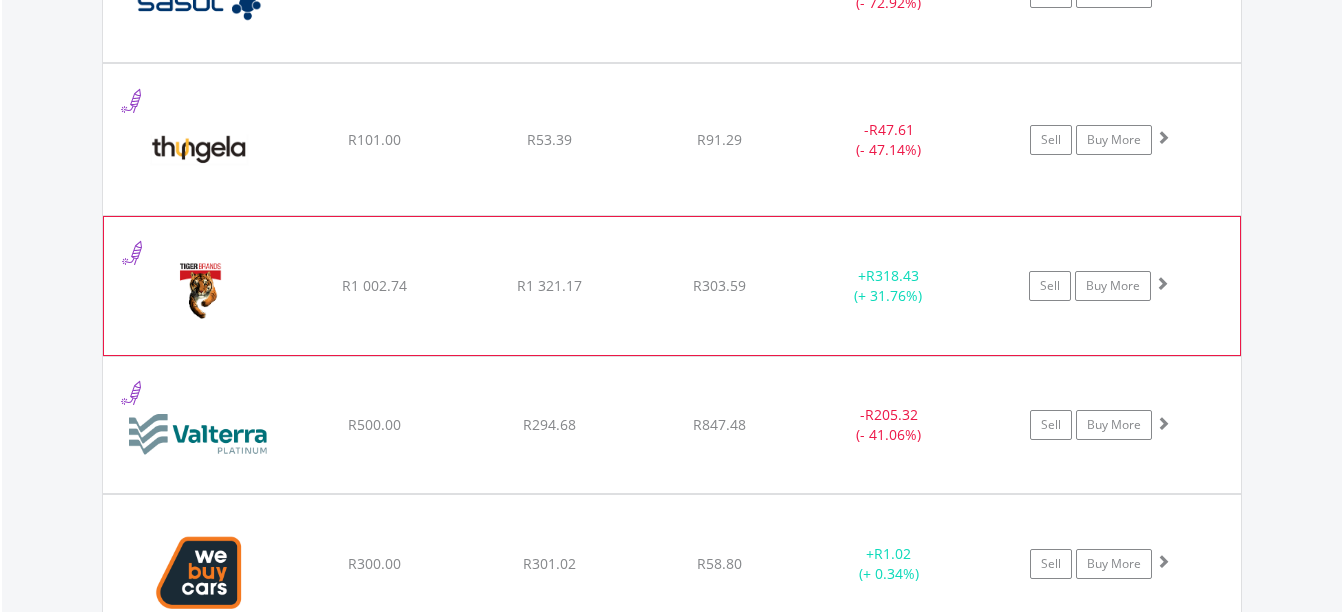click on "﻿
Tiger Brands Limited
R1 002.74
R1 321.17
R303.59
+  R318.43 (+ 31.76%)
Sell
Buy More" at bounding box center (672, -732) 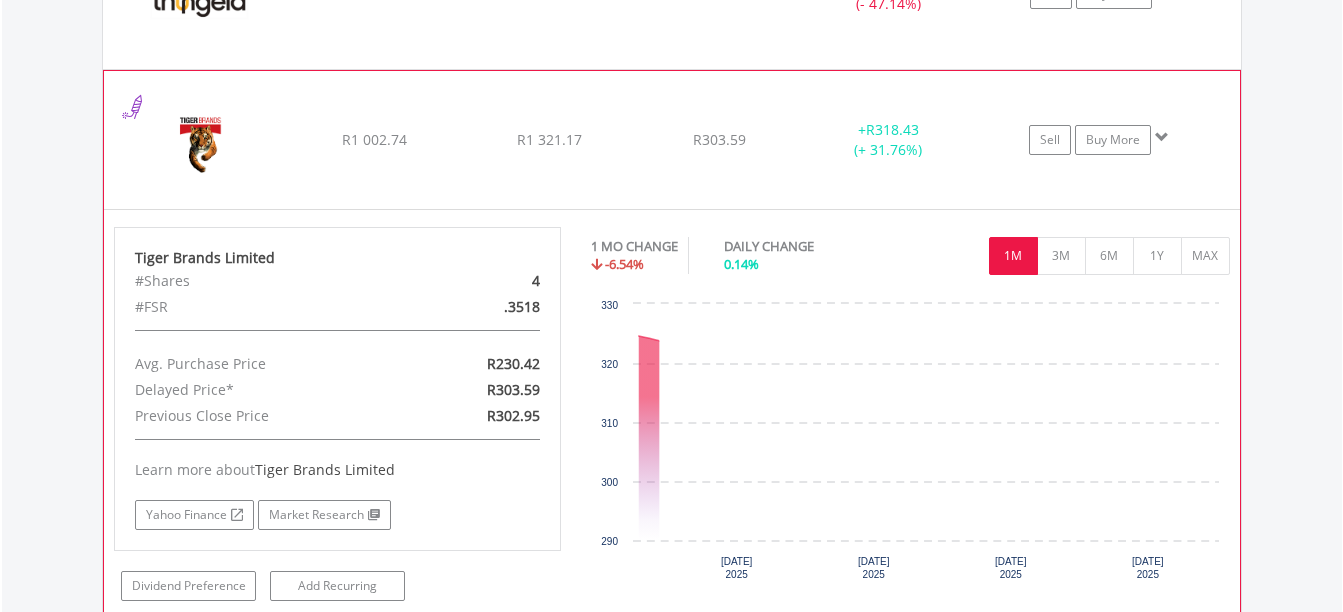 scroll, scrollTop: 2503, scrollLeft: 0, axis: vertical 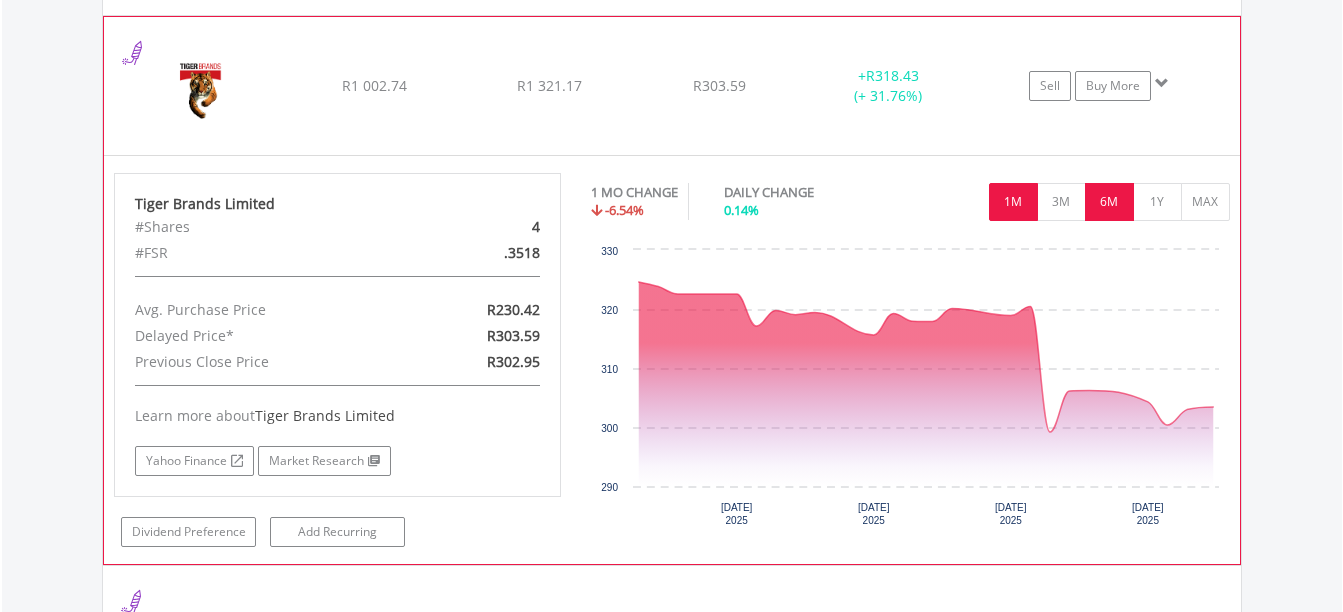 click on "6M" at bounding box center (1109, 202) 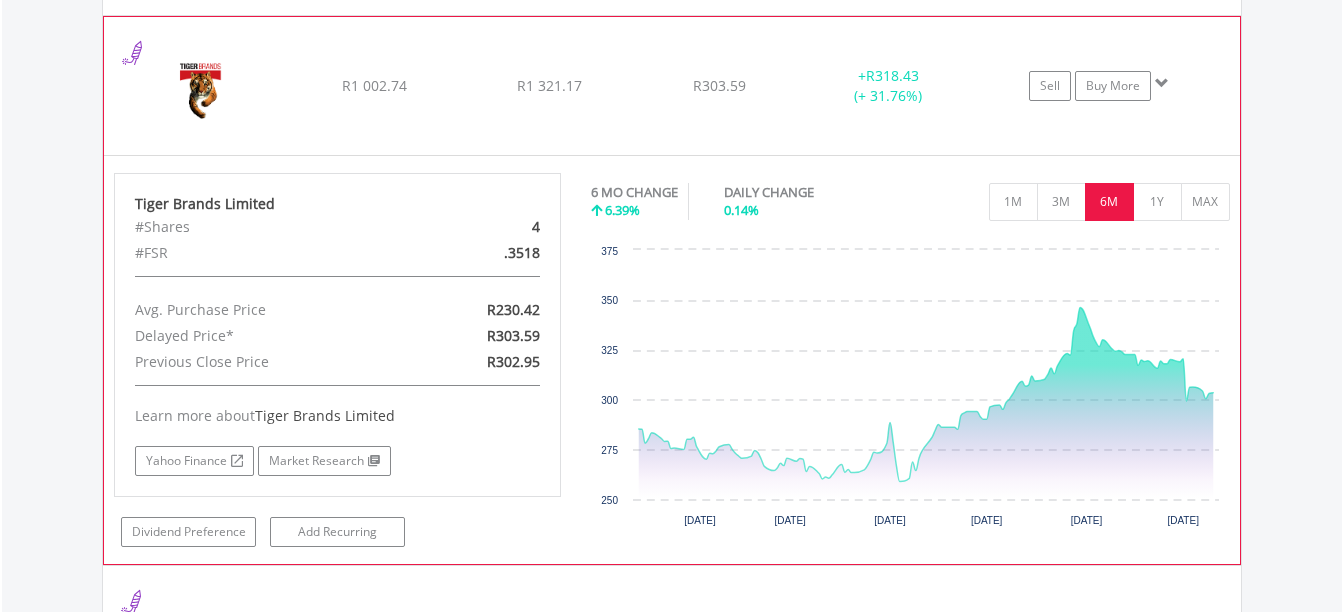 click on "Sell
Buy More" at bounding box center (1110, -932) 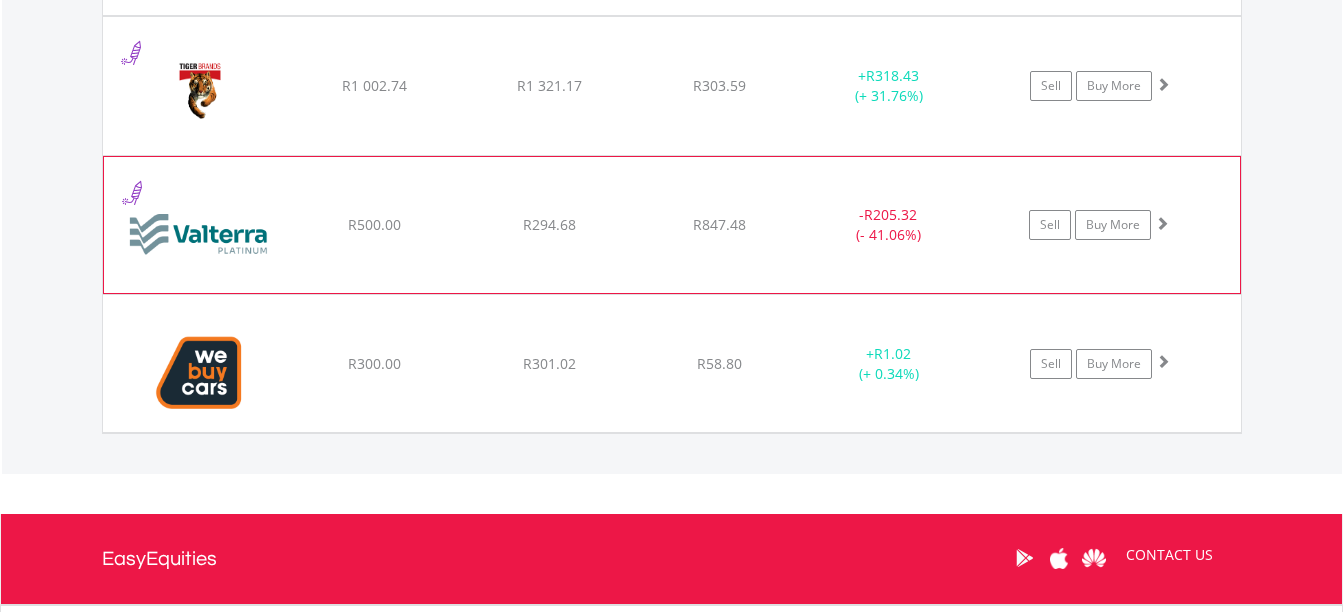 click on "﻿
Valterra Platinum Limited
R500.00
R294.68
R847.48
-  R205.32 (- 41.06%)
Sell
Buy More" at bounding box center [672, -932] 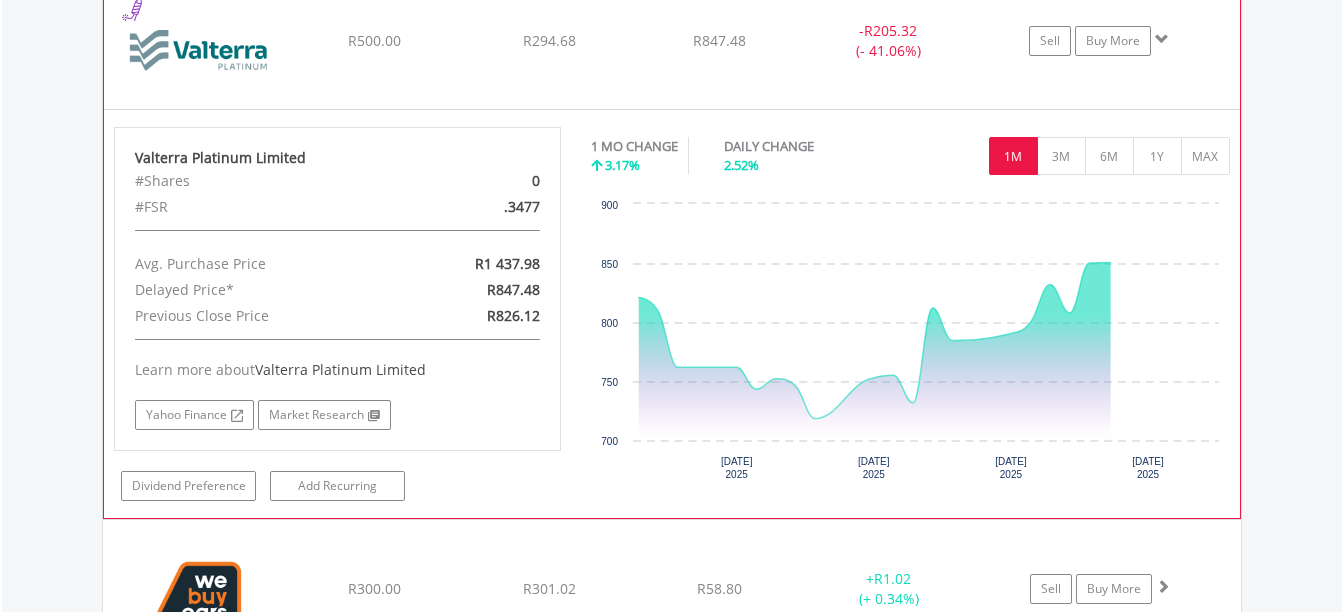 scroll, scrollTop: 2703, scrollLeft: 0, axis: vertical 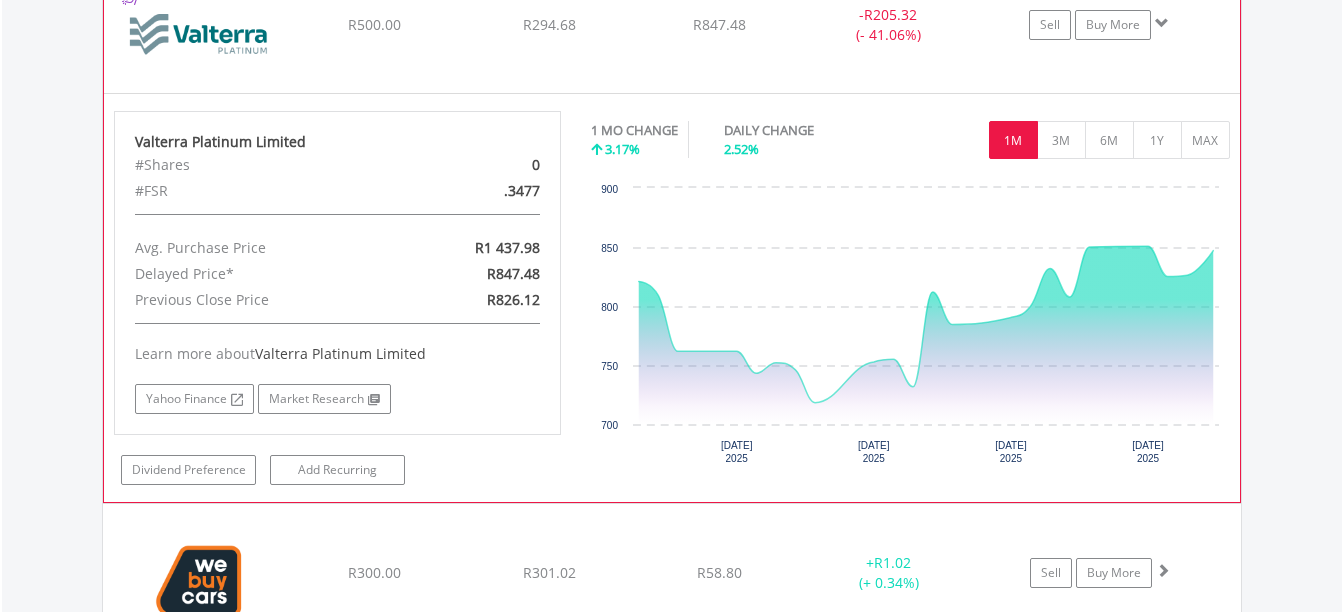click on "﻿
Valterra Platinum Limited
R500.00
R294.68
R847.48
-  R205.32 (- 41.06%)
Sell
Buy More" at bounding box center (672, -1132) 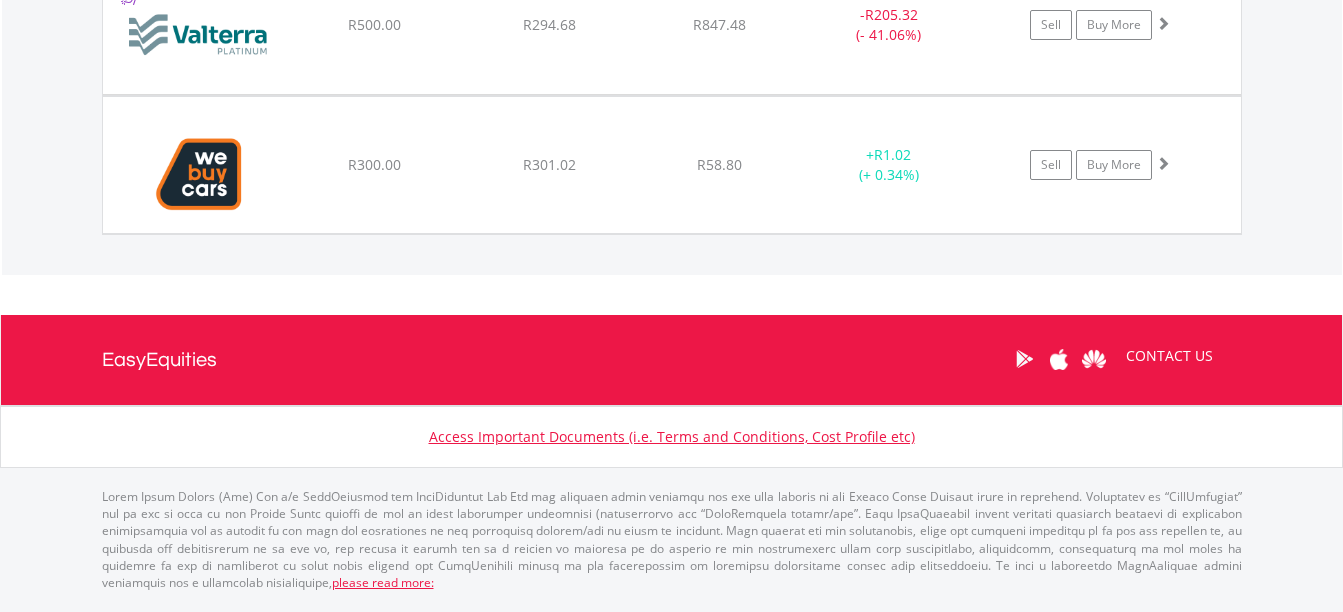 scroll, scrollTop: 2694, scrollLeft: 0, axis: vertical 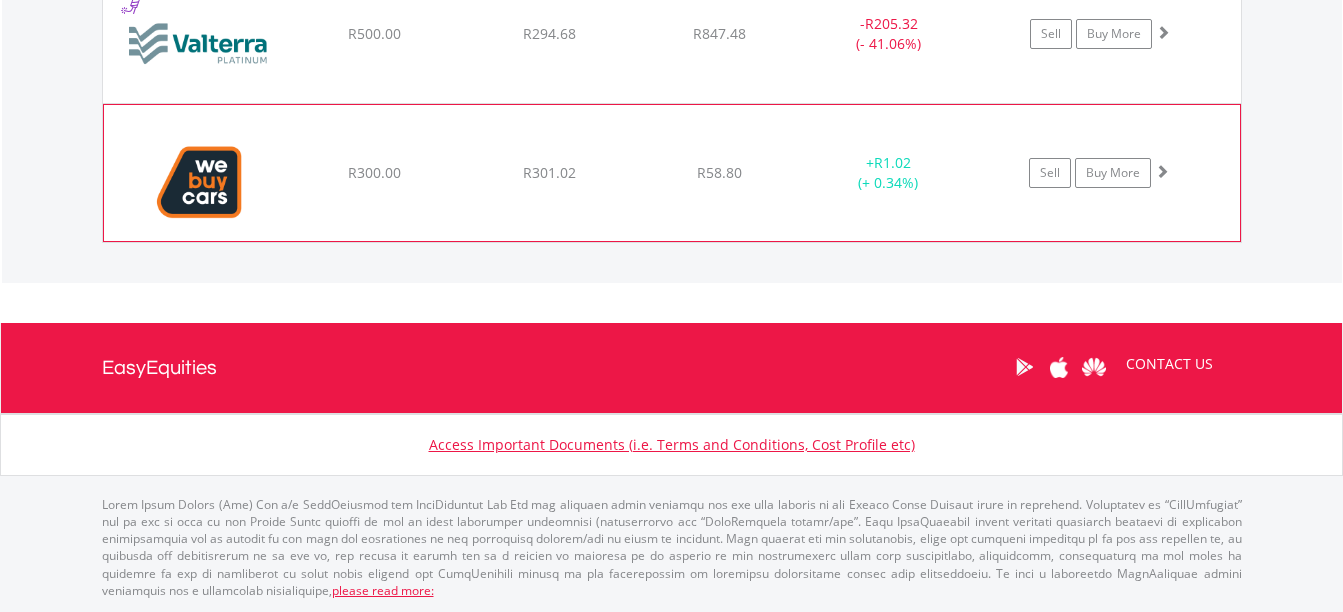 click on "Sell
Buy More" at bounding box center [1110, -1123] 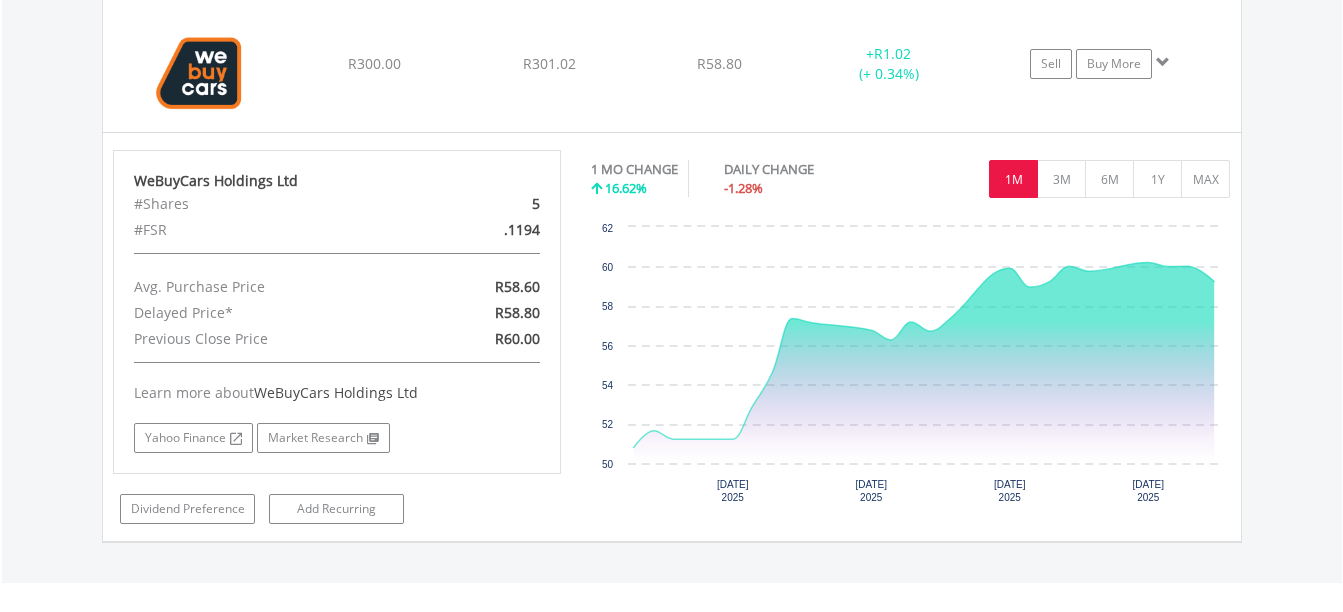 scroll, scrollTop: 2703, scrollLeft: 0, axis: vertical 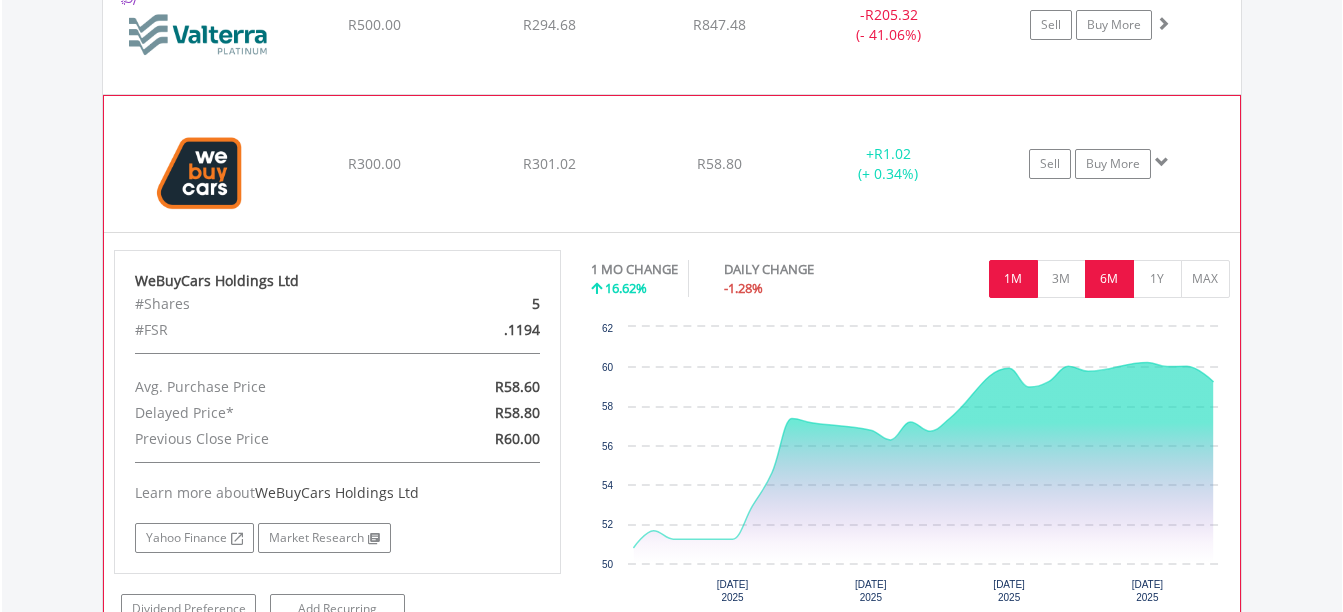 click on "6M" at bounding box center (1109, 279) 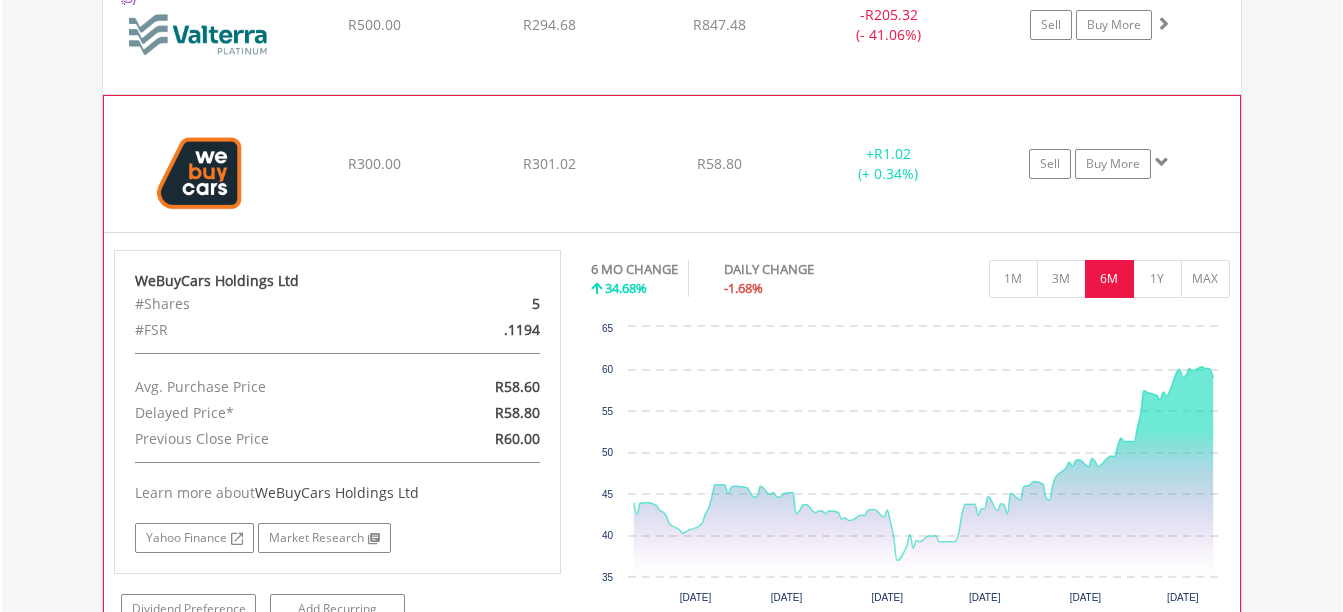 click on "Sell
Buy More" at bounding box center [1110, -1132] 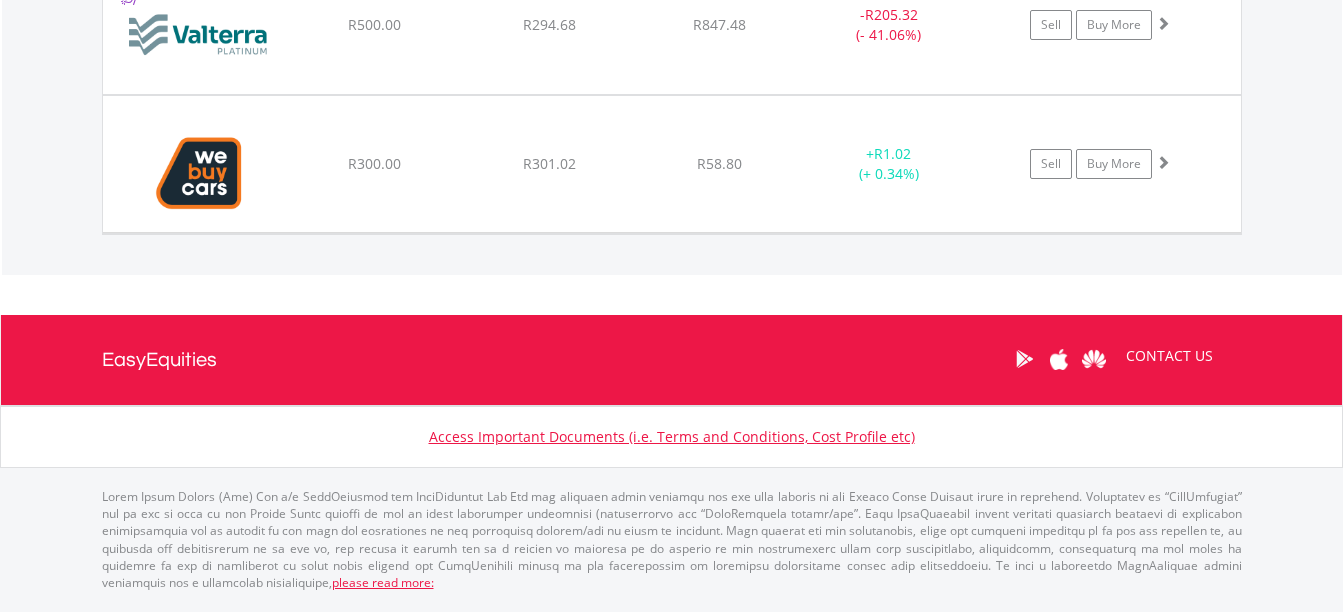 scroll, scrollTop: 2694, scrollLeft: 0, axis: vertical 